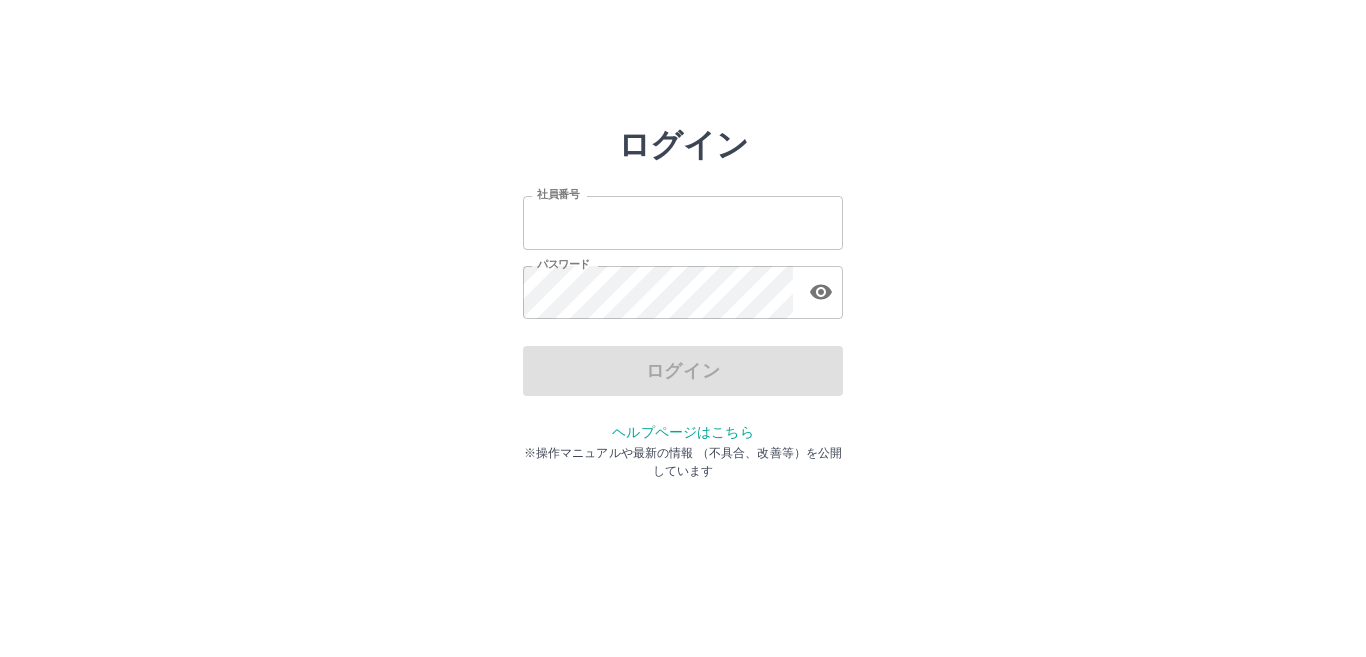 scroll, scrollTop: 0, scrollLeft: 0, axis: both 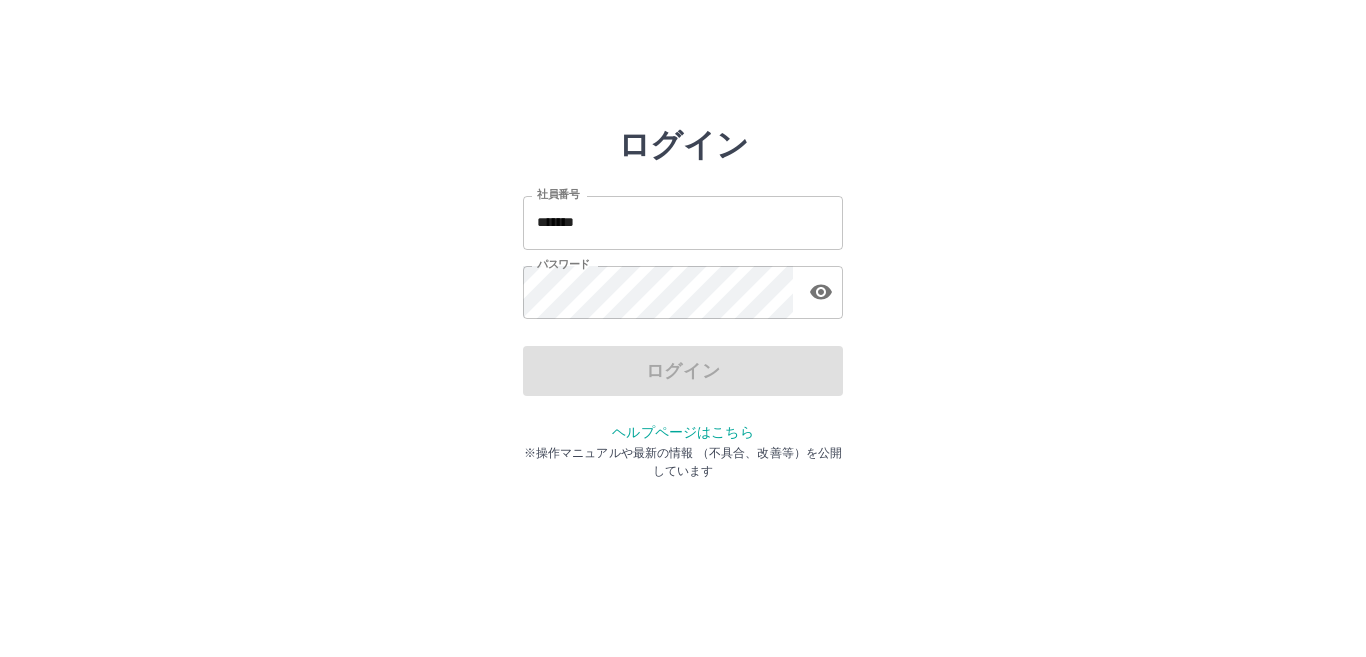 click on "ログイン" at bounding box center [683, 371] 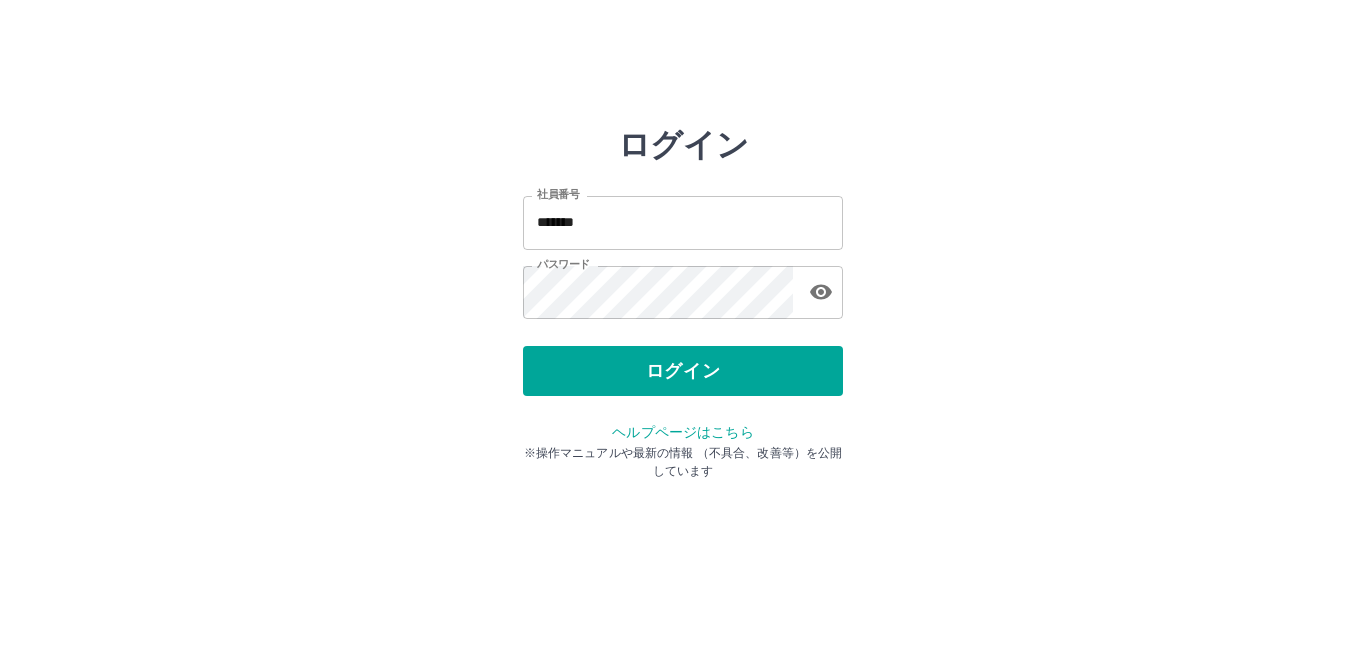 click on "ログイン" at bounding box center (683, 371) 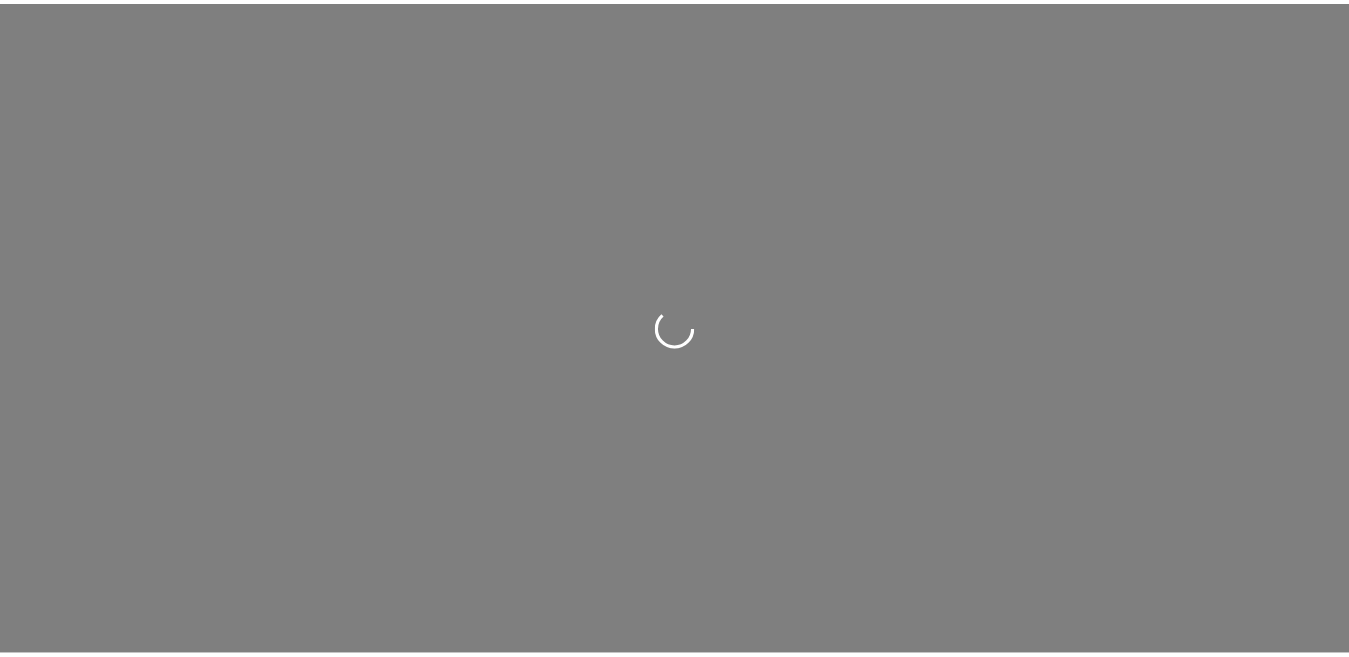 scroll, scrollTop: 0, scrollLeft: 0, axis: both 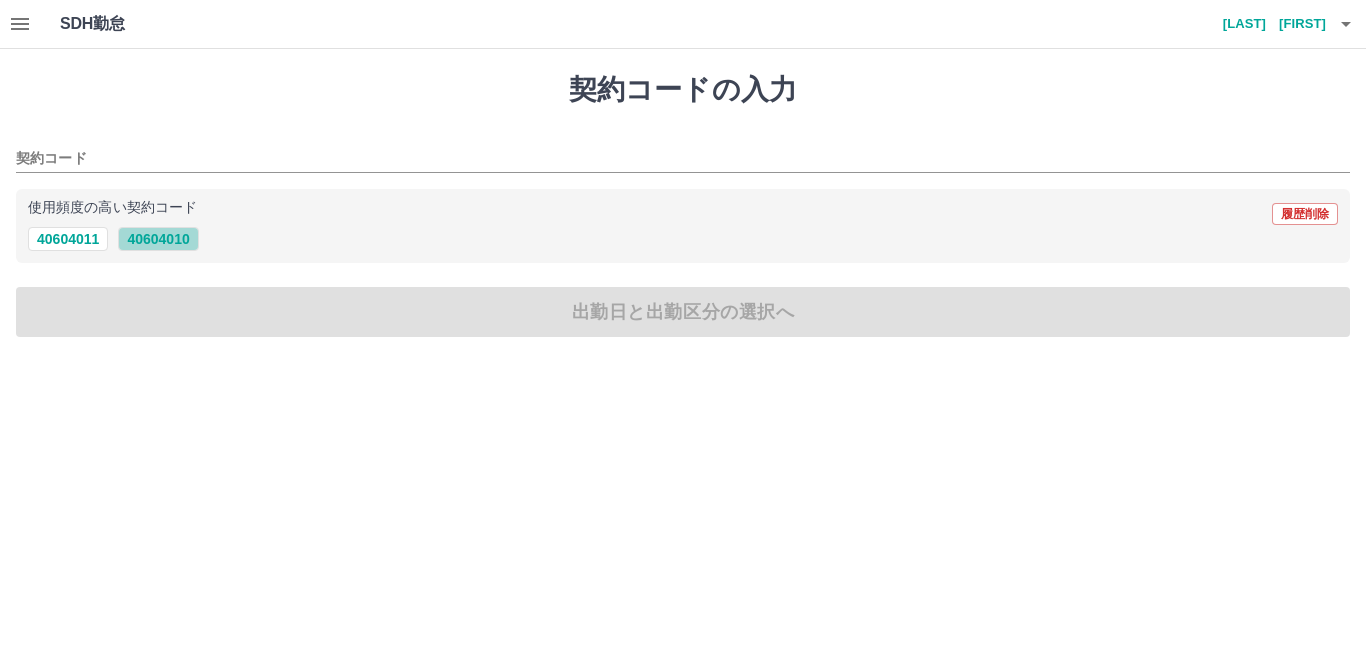 click on "40604010" at bounding box center (158, 239) 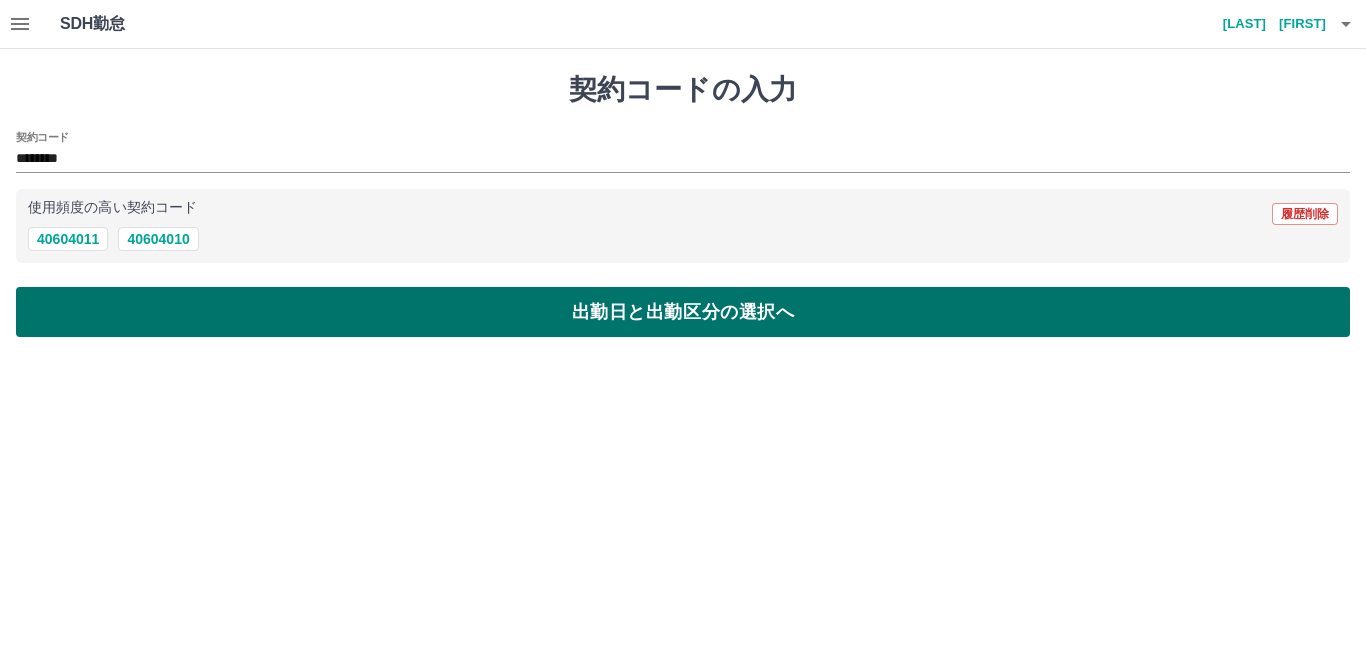 click on "出勤日と出勤区分の選択へ" at bounding box center (683, 312) 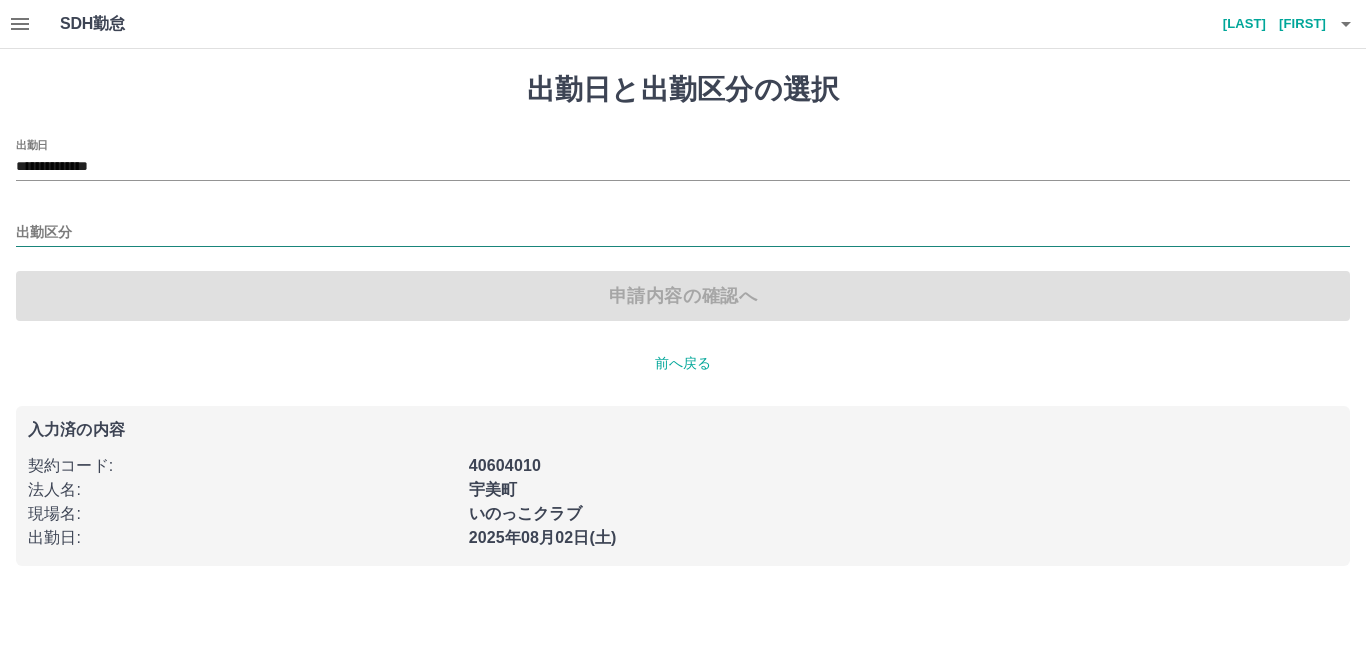 click on "出勤区分" at bounding box center [683, 233] 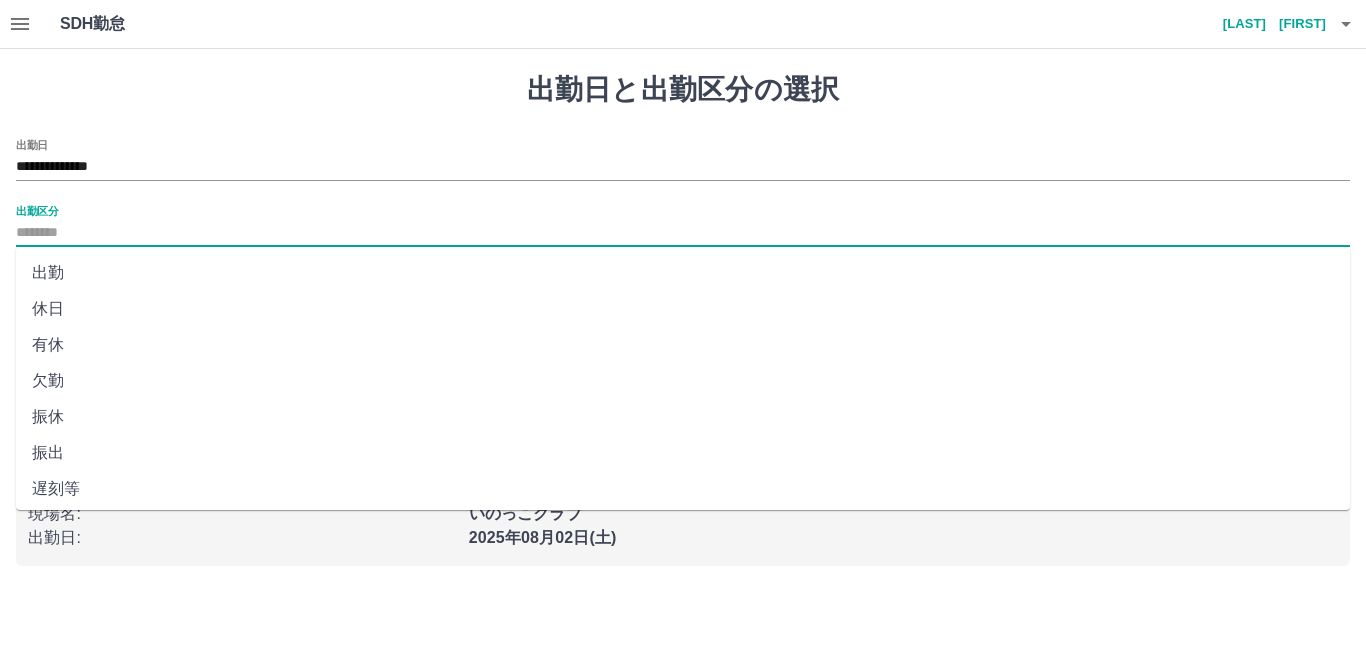 click on "出勤" at bounding box center (683, 273) 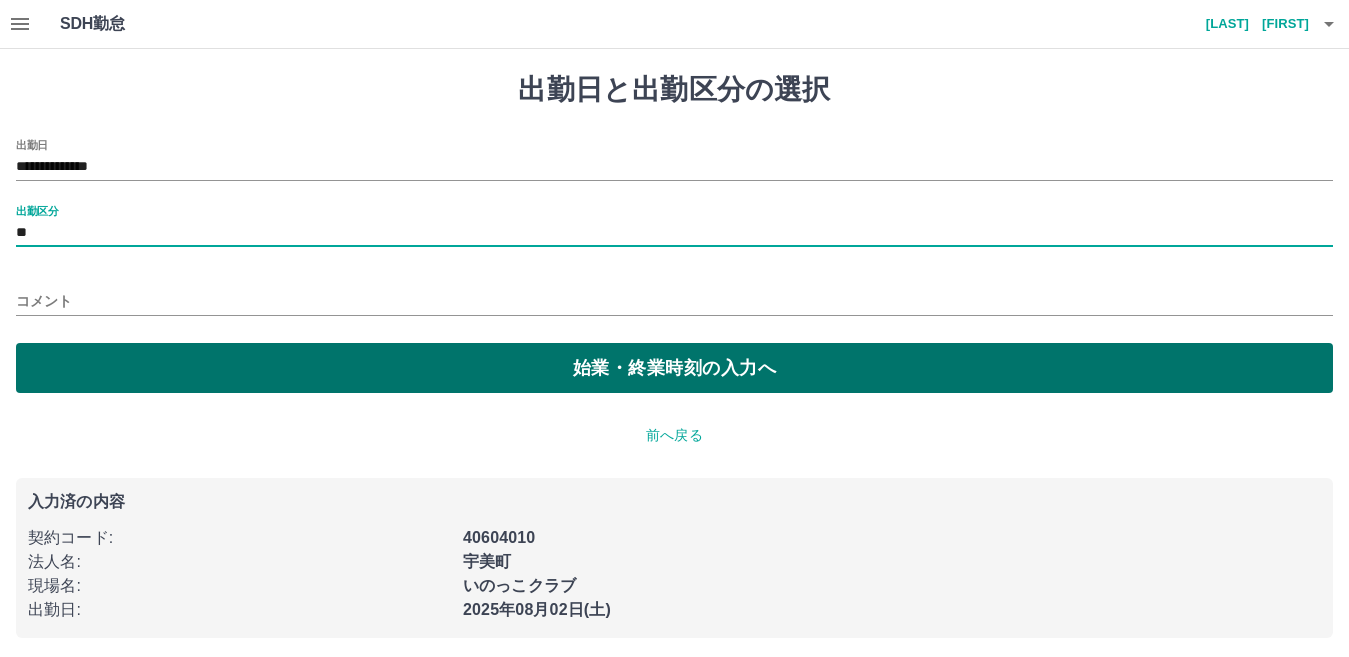click on "始業・終業時刻の入力へ" at bounding box center (674, 368) 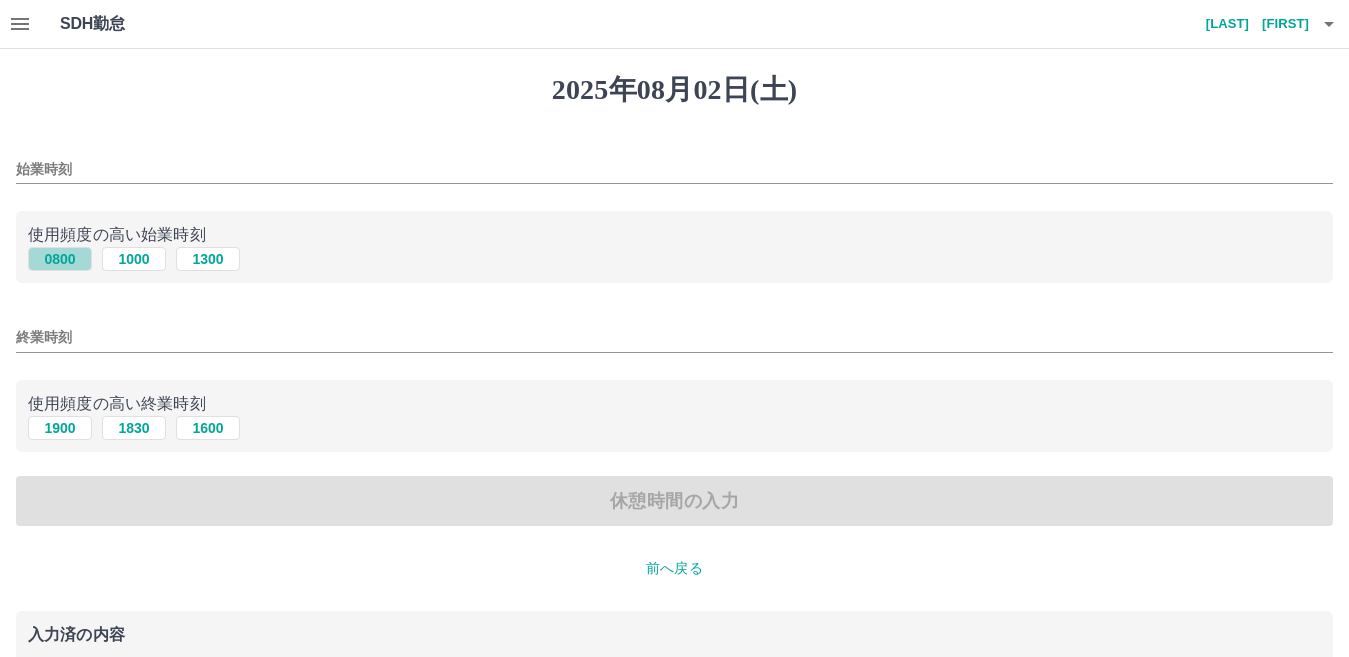 click on "0800" at bounding box center (60, 259) 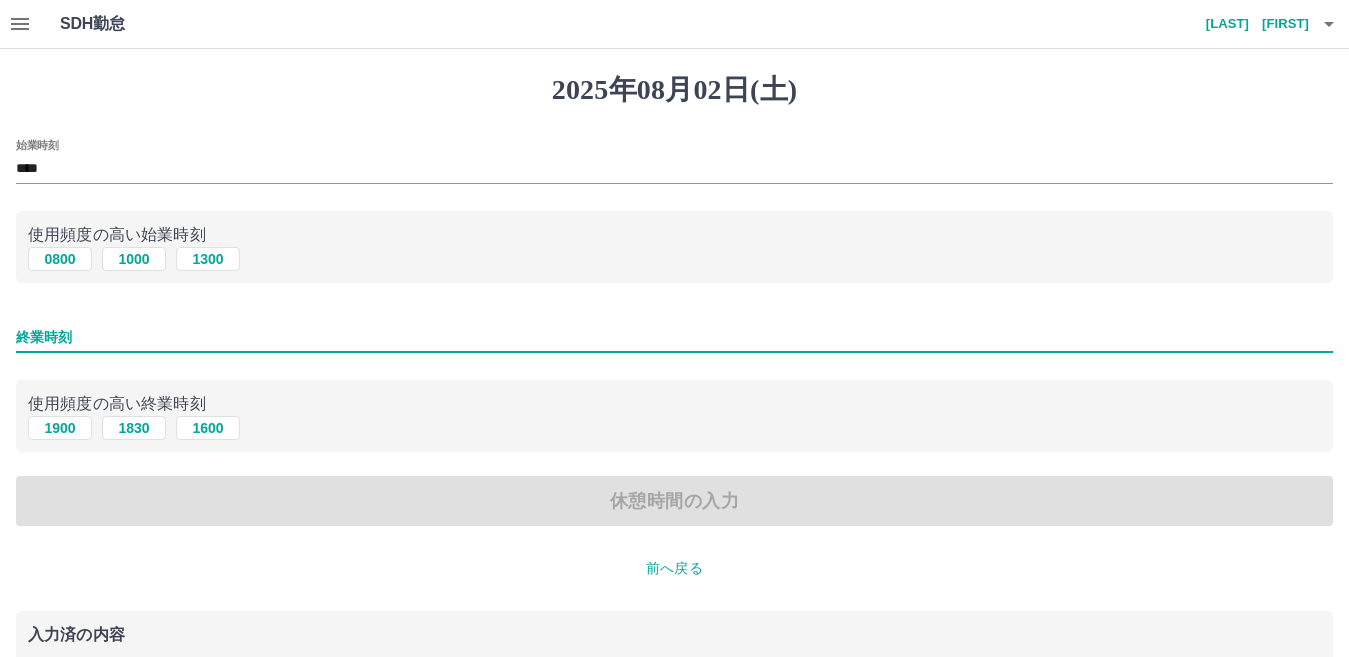 click on "終業時刻" at bounding box center [674, 337] 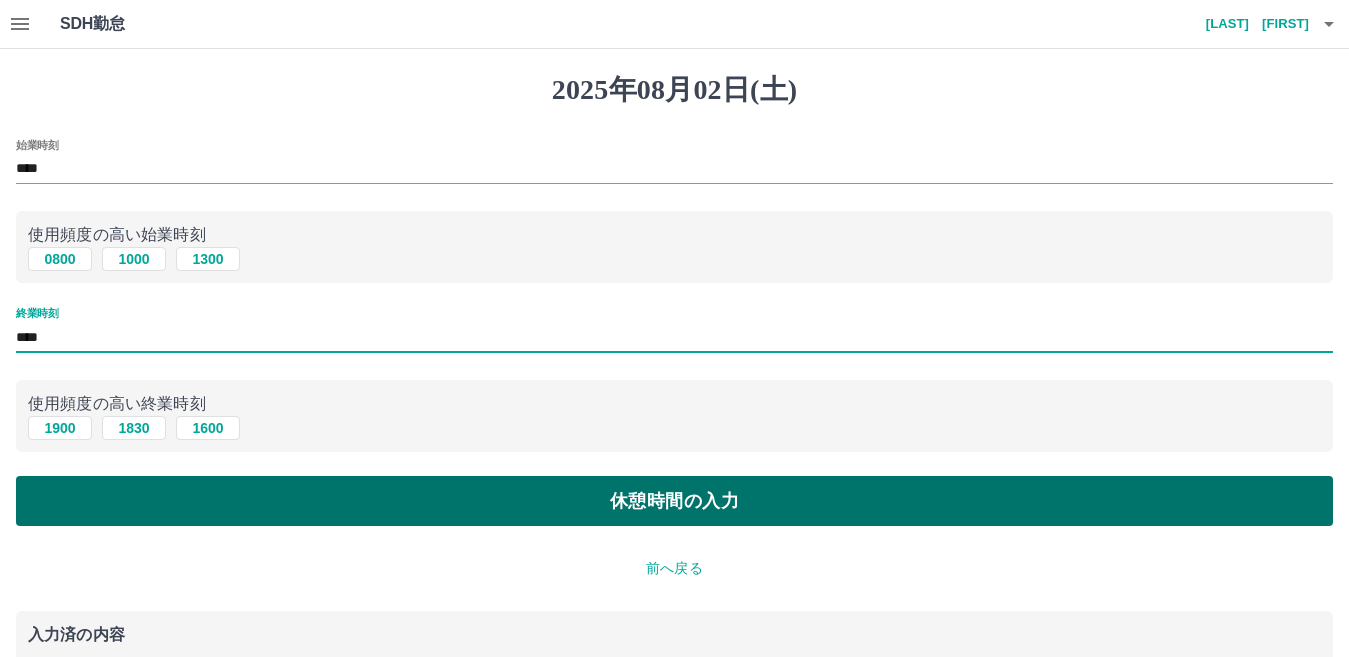 click on "休憩時間の入力" at bounding box center (674, 501) 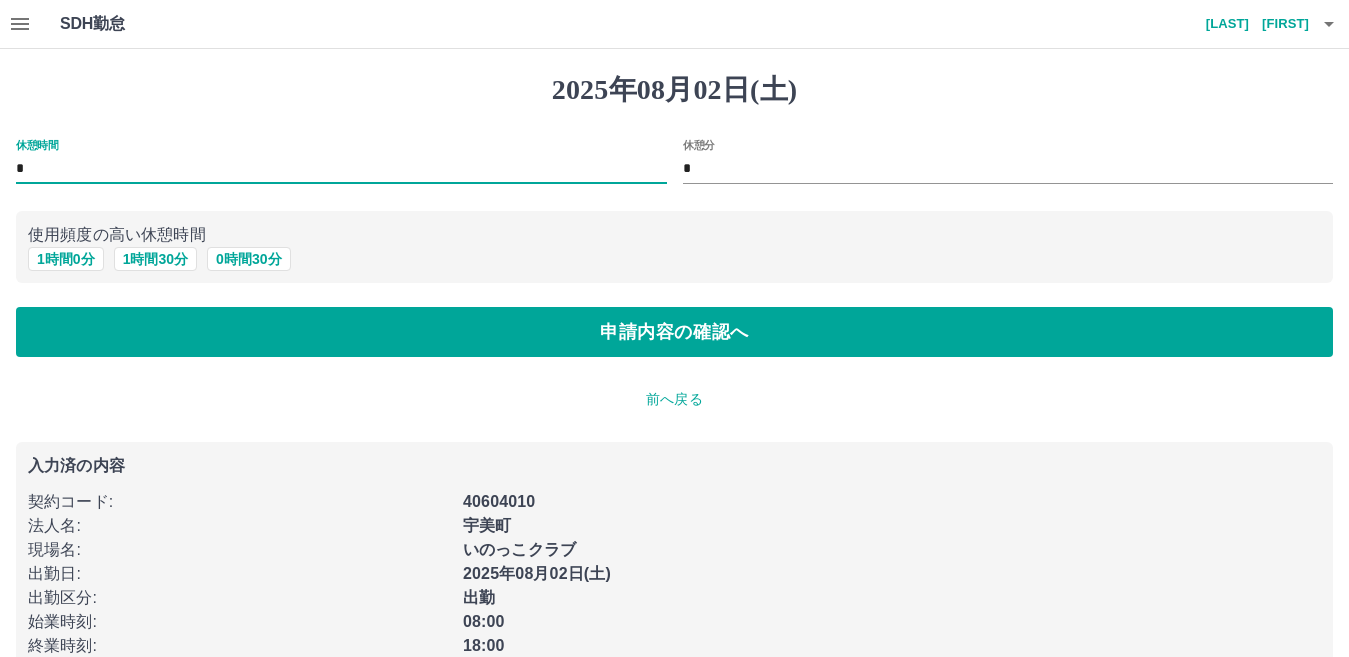 click on "*" at bounding box center (341, 169) 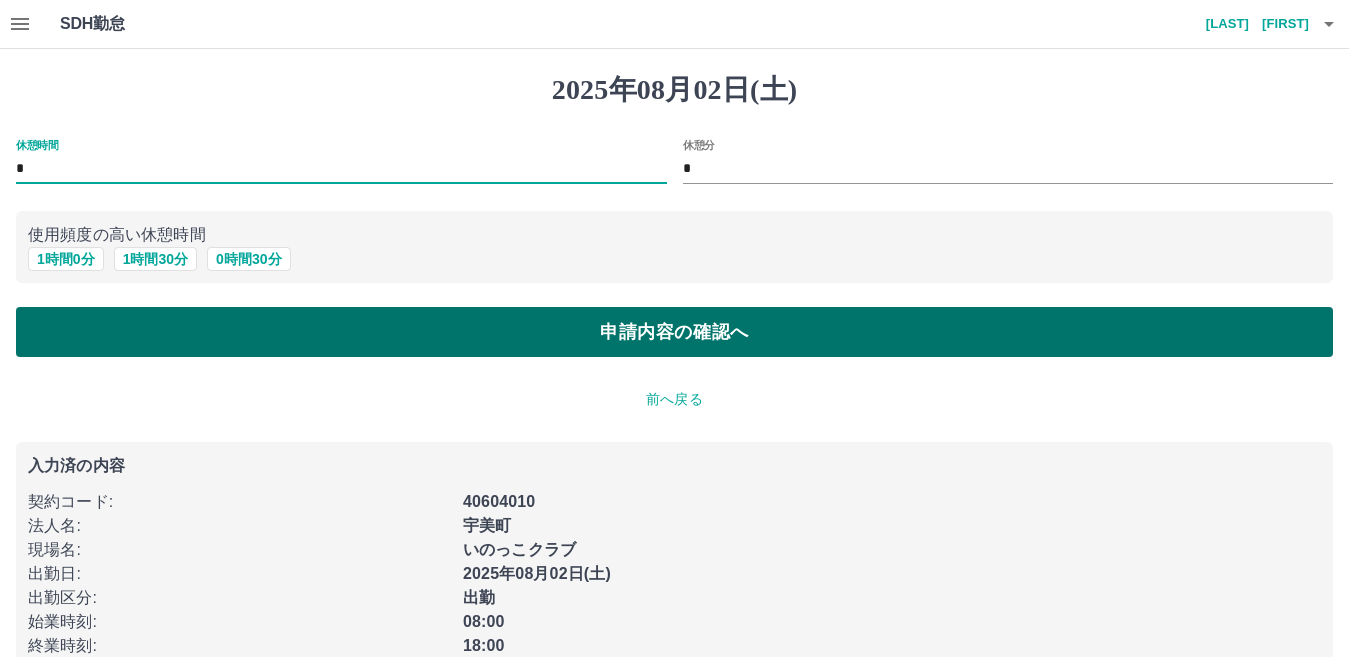 type on "*" 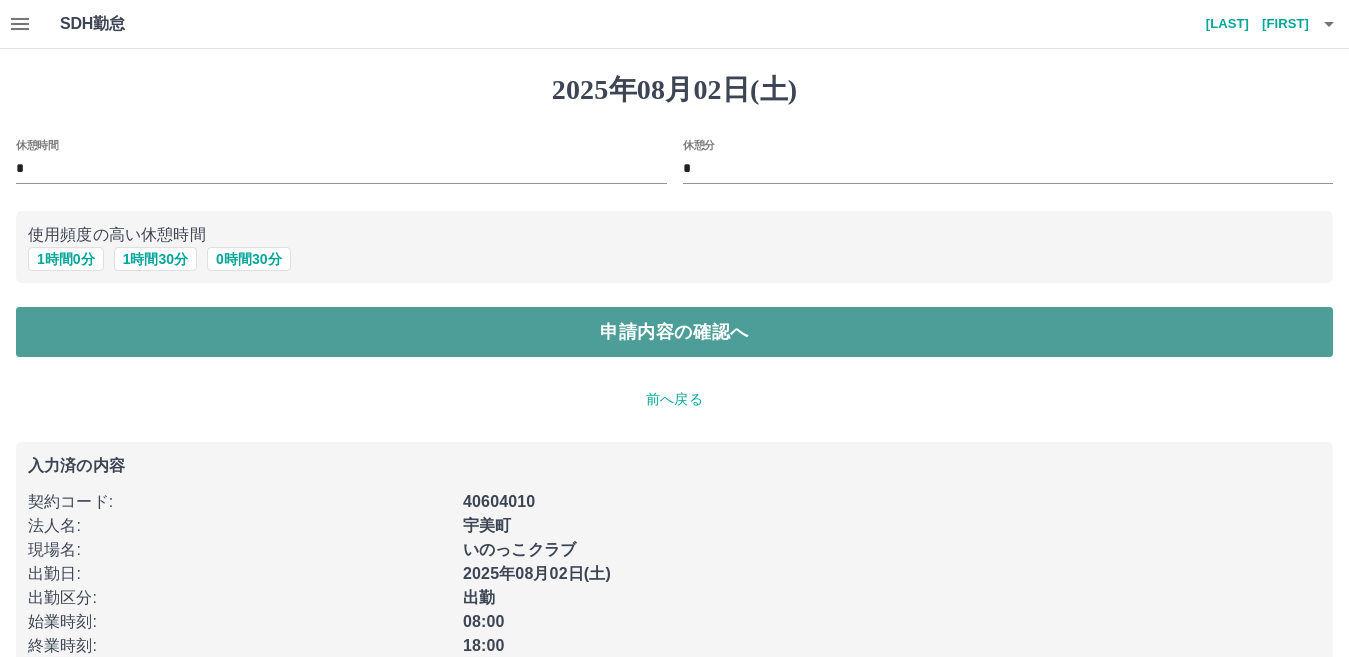click on "申請内容の確認へ" at bounding box center (674, 332) 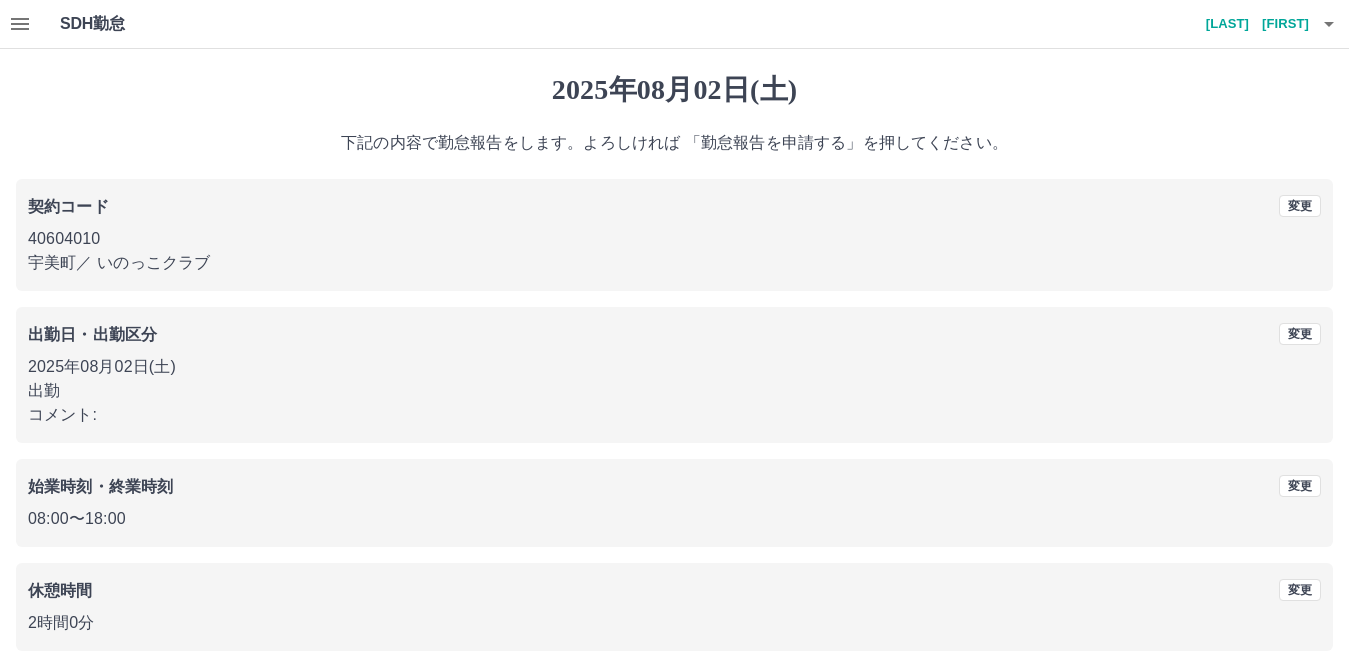 scroll, scrollTop: 92, scrollLeft: 0, axis: vertical 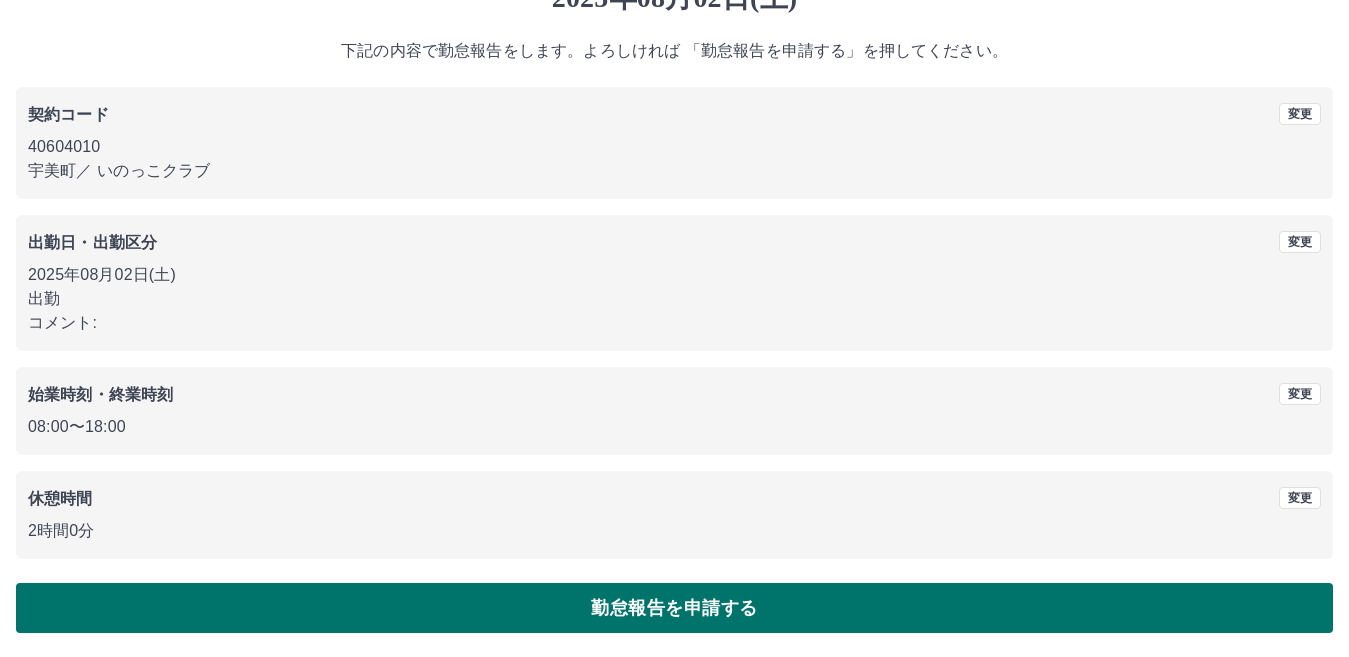 click on "勤怠報告を申請する" at bounding box center [674, 608] 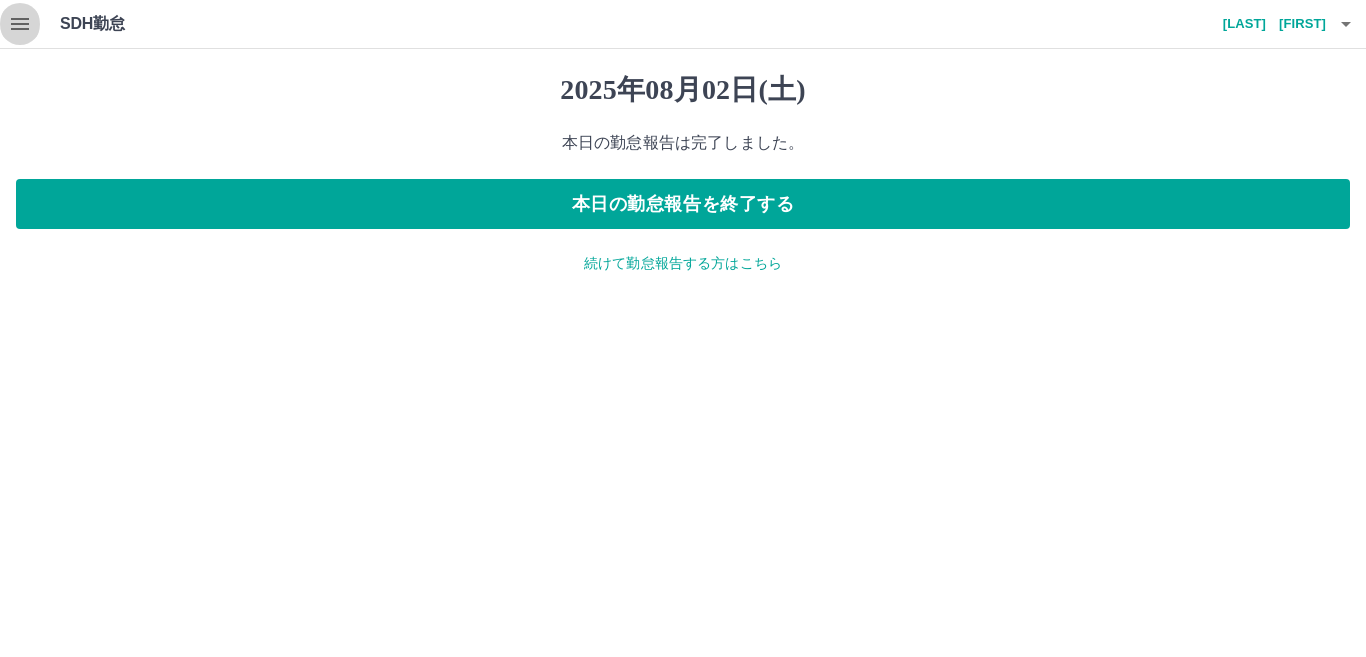 click 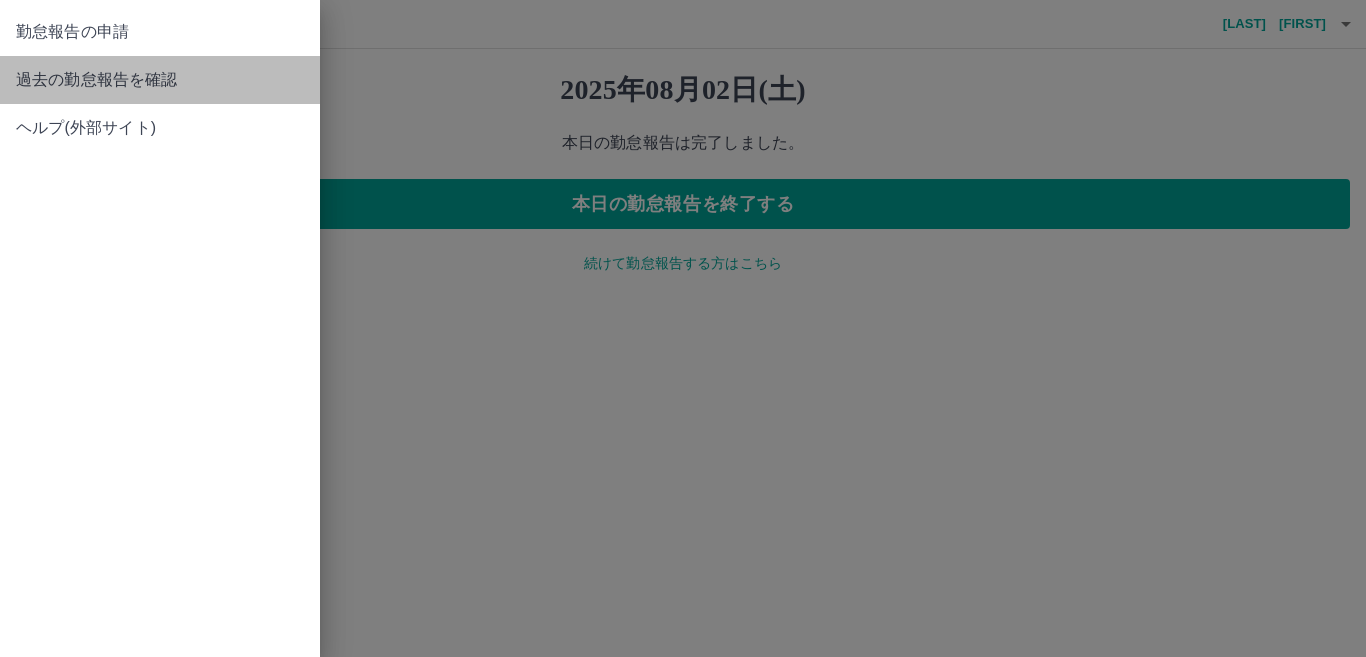 click on "過去の勤怠報告を確認" at bounding box center [160, 80] 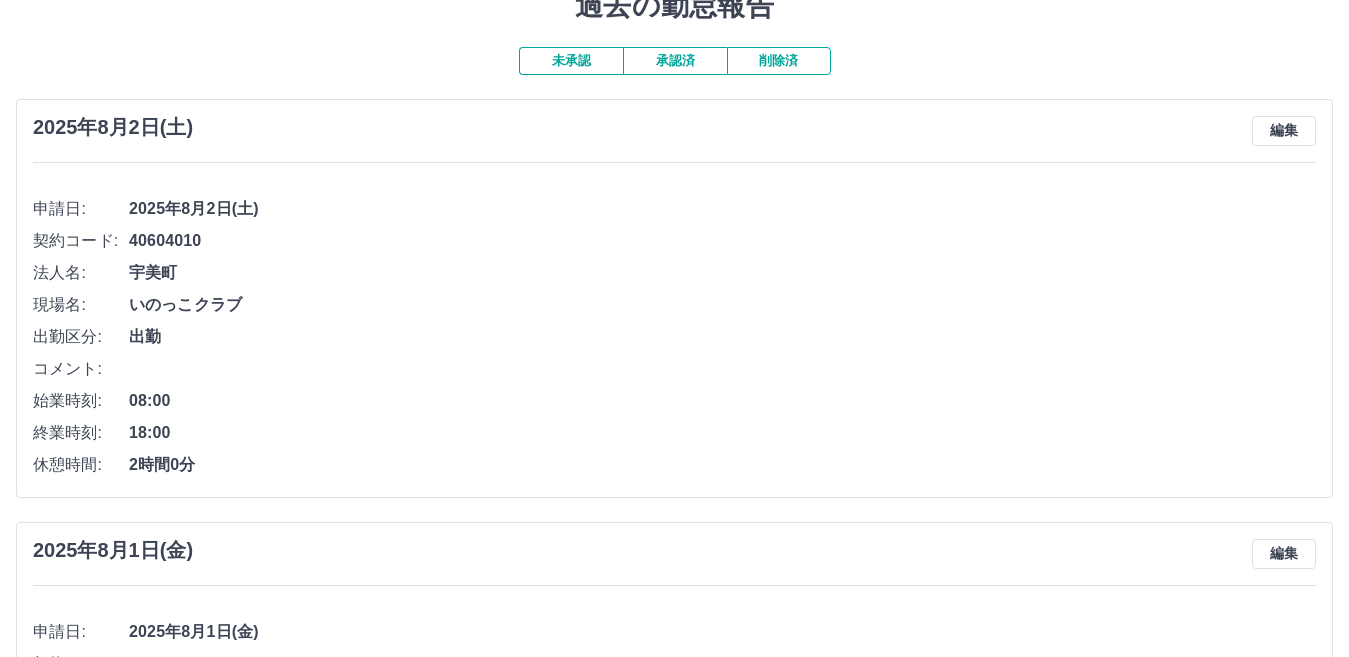 scroll, scrollTop: 0, scrollLeft: 0, axis: both 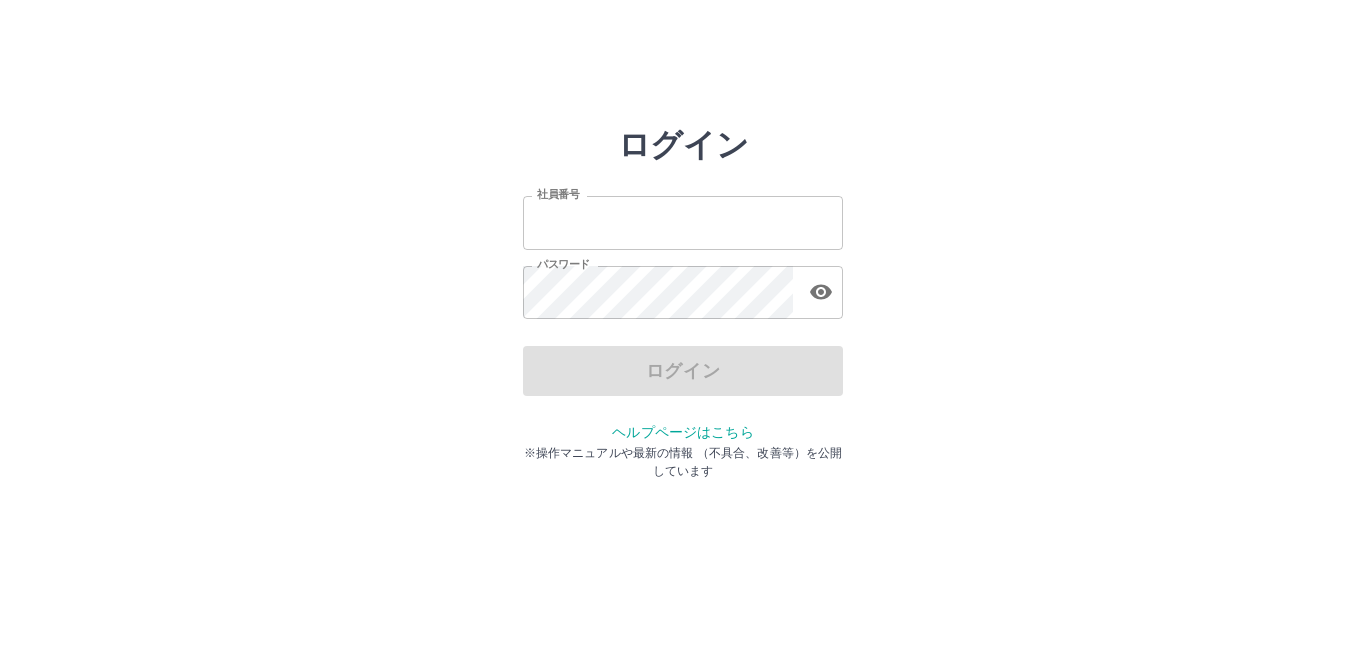 type on "*******" 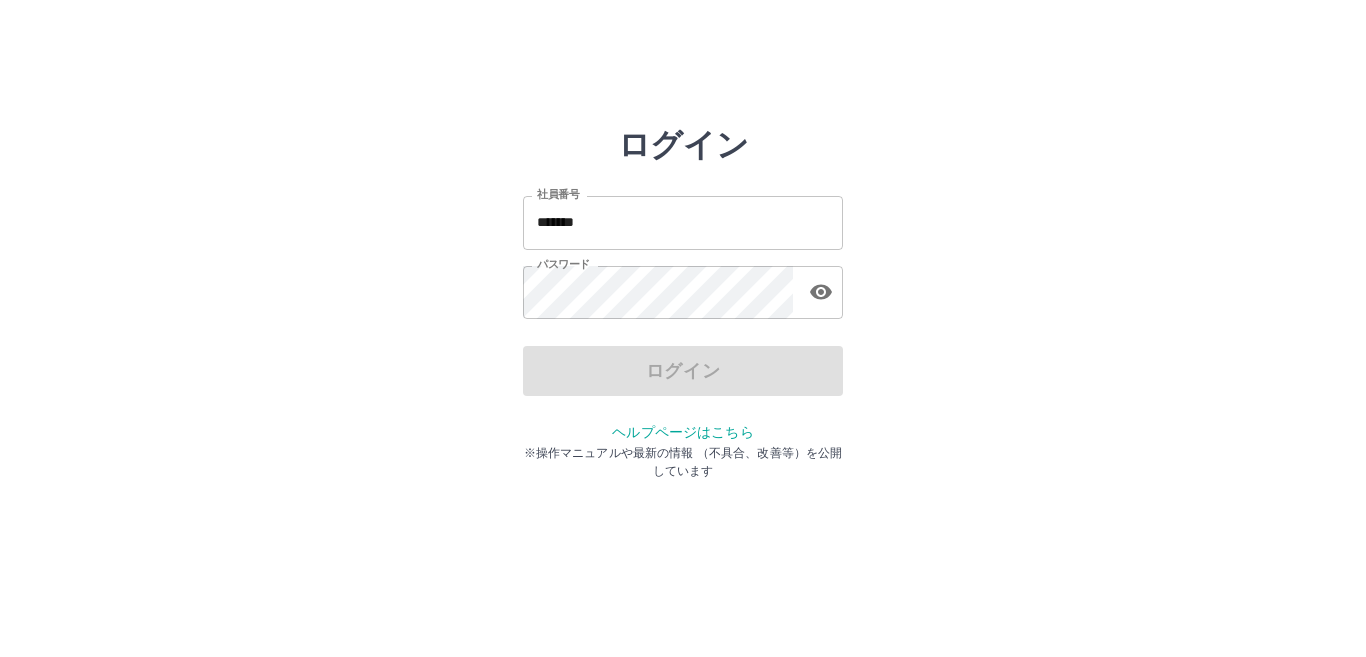 click on "ログイン" at bounding box center [683, 371] 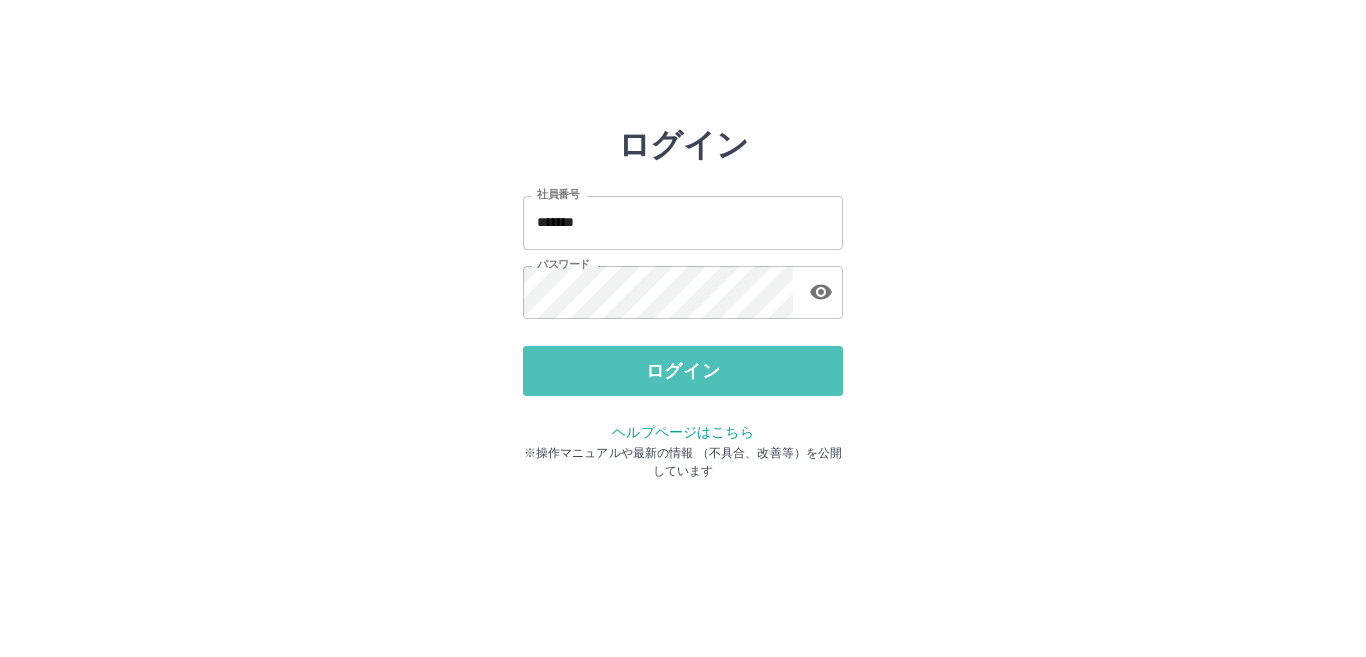 click on "ログイン" at bounding box center [683, 371] 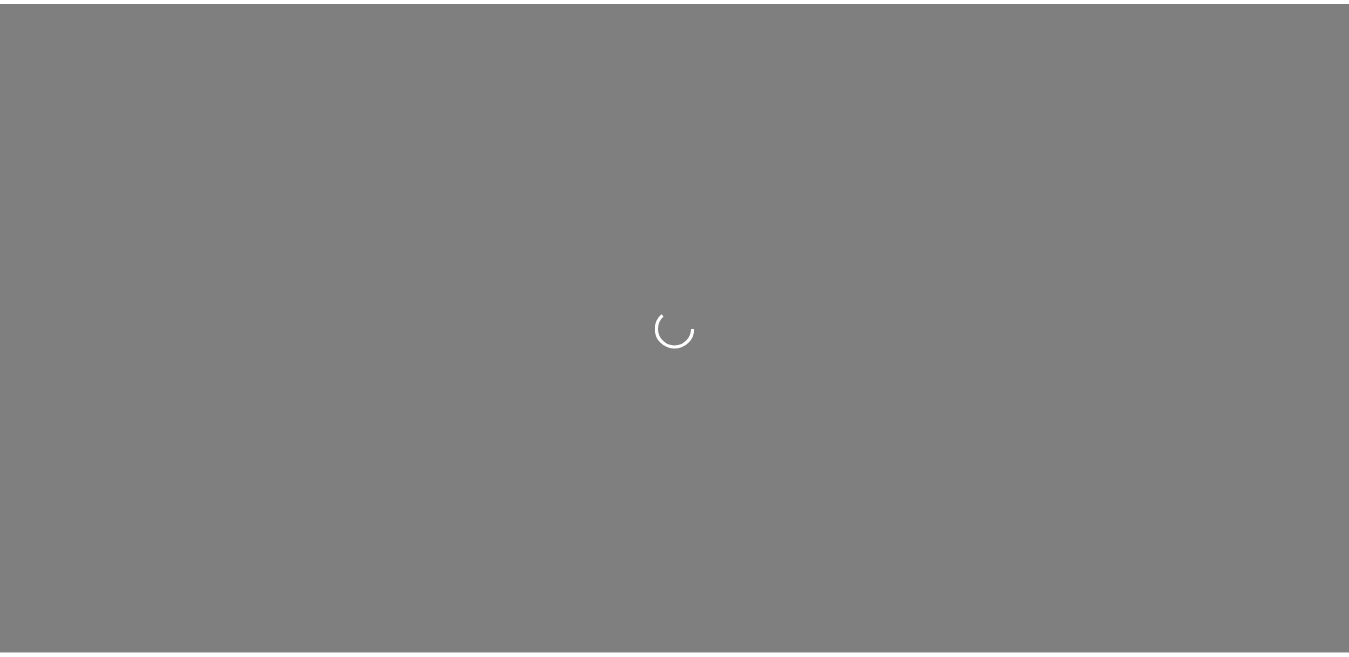 scroll, scrollTop: 0, scrollLeft: 0, axis: both 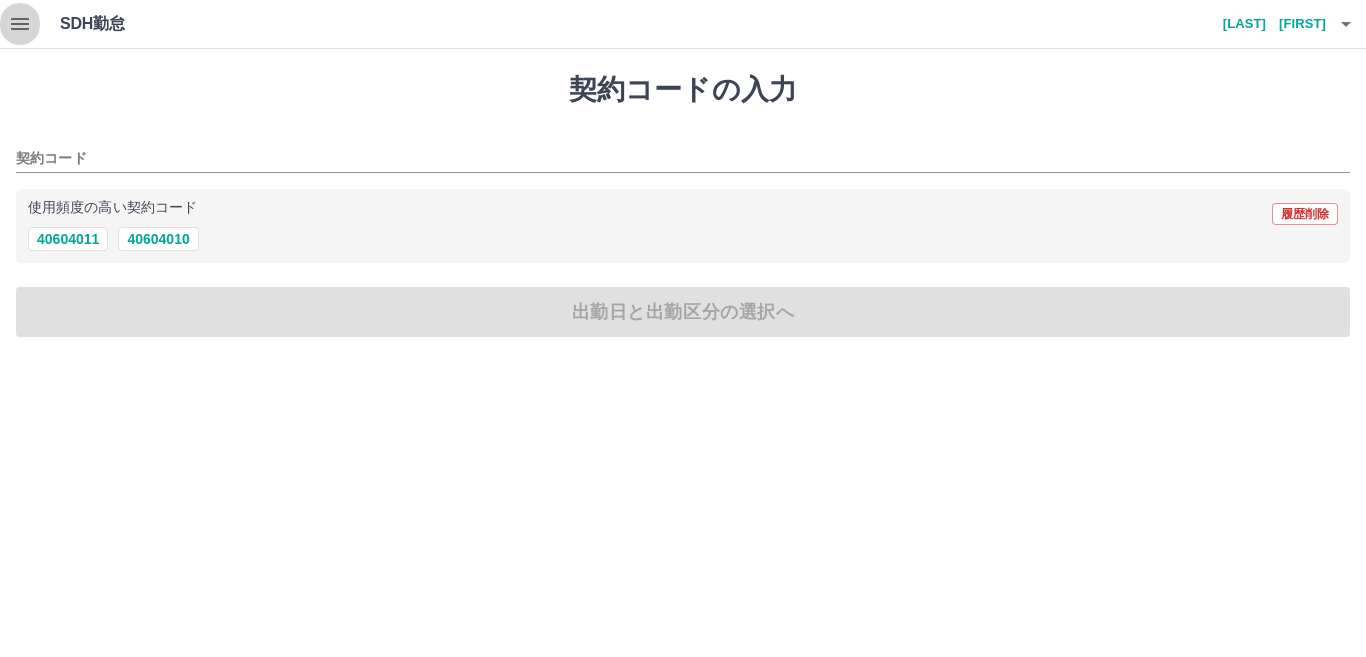 click 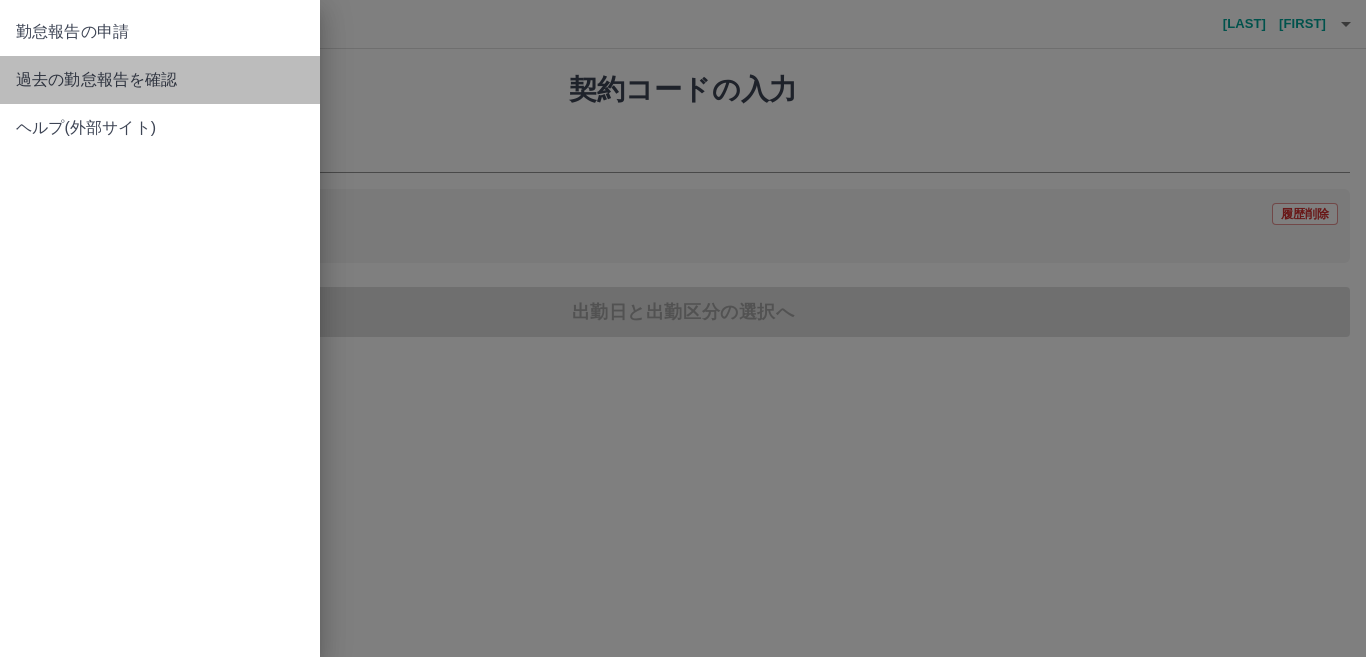 click on "過去の勤怠報告を確認" at bounding box center [160, 80] 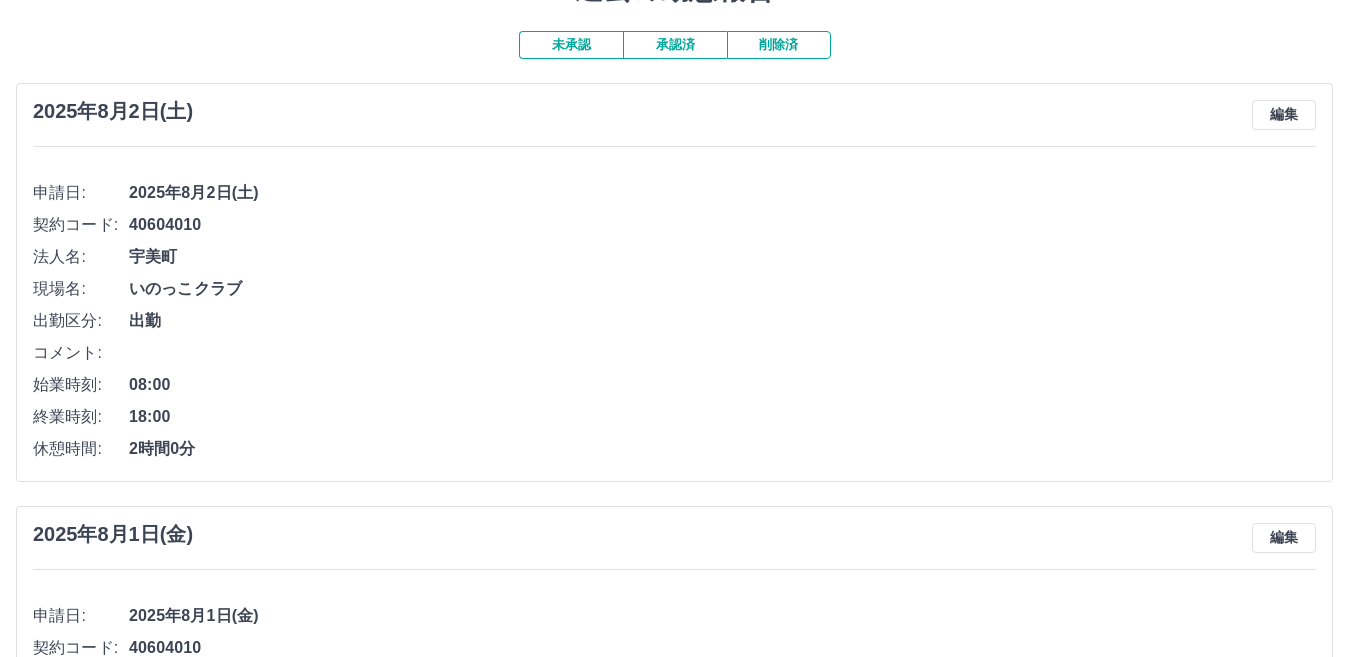scroll, scrollTop: 200, scrollLeft: 0, axis: vertical 